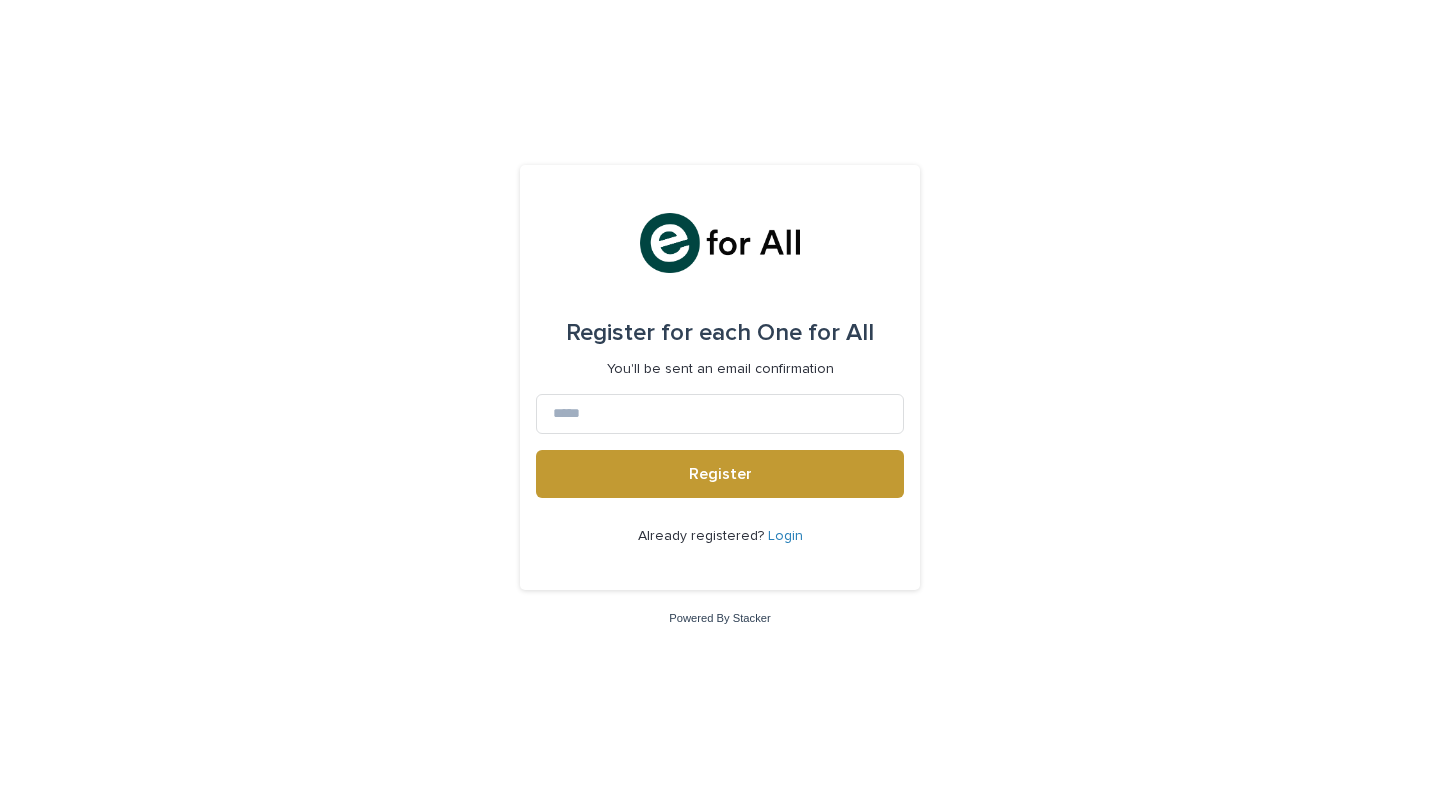 scroll, scrollTop: 0, scrollLeft: 0, axis: both 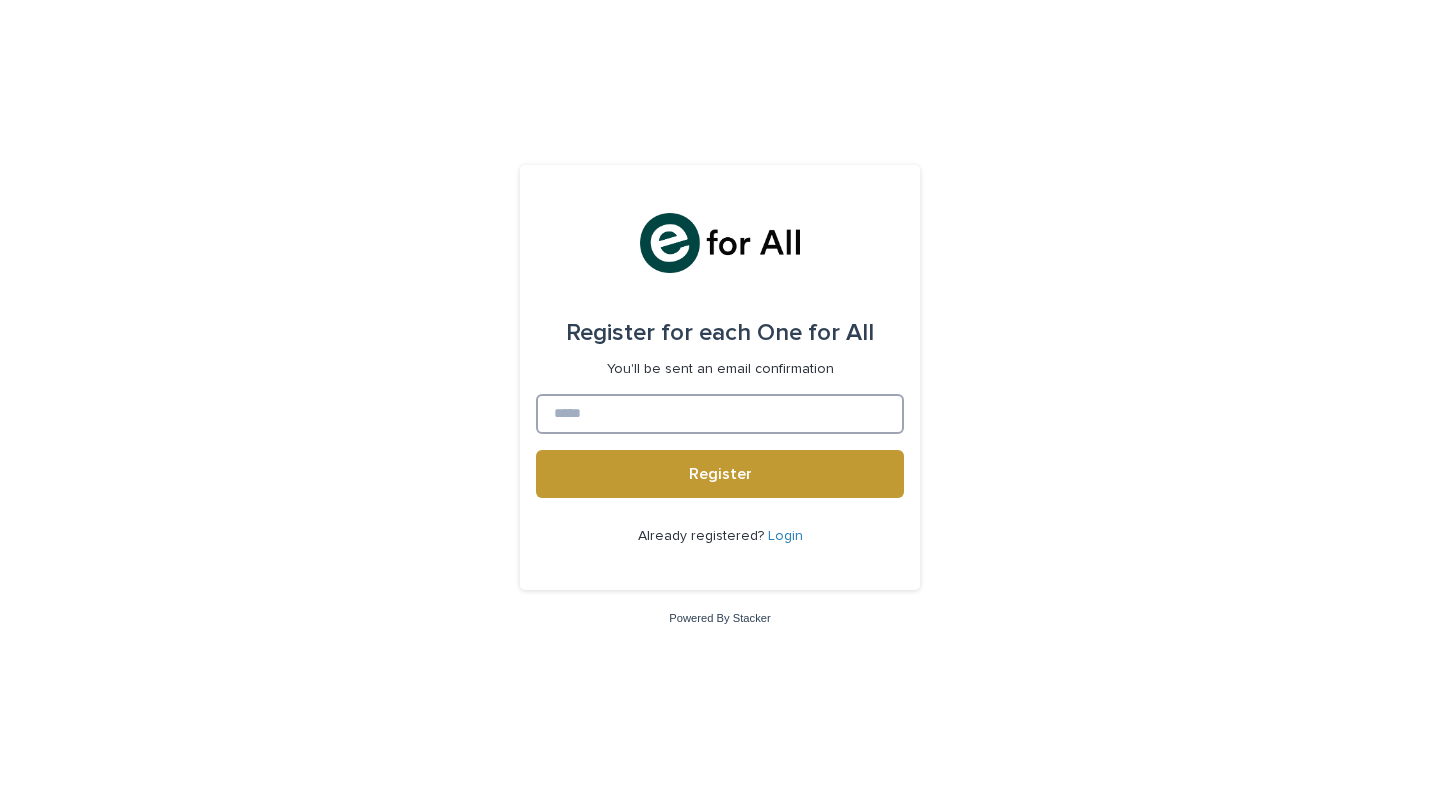 click at bounding box center (720, 414) 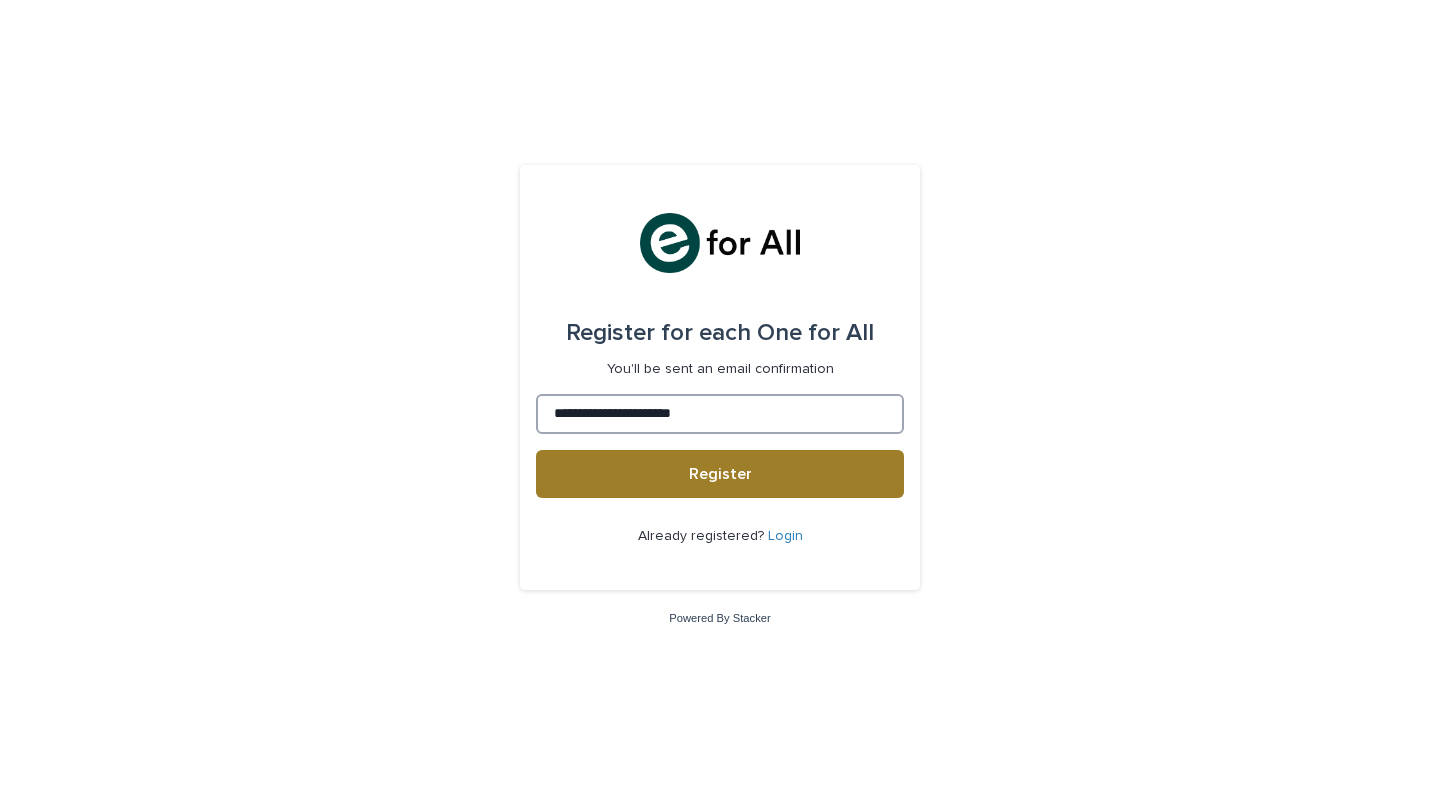 type on "**********" 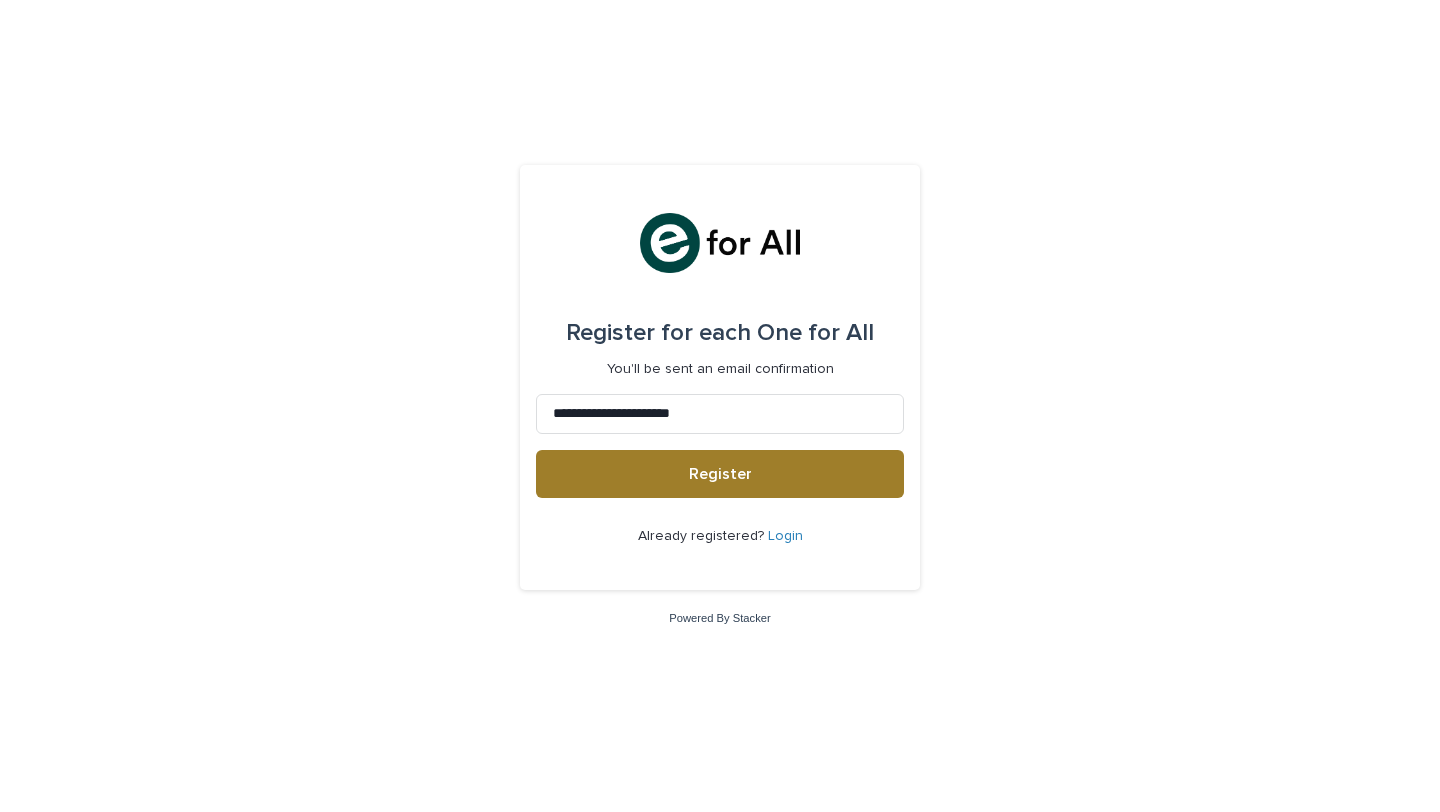 click on "Register" at bounding box center [720, 474] 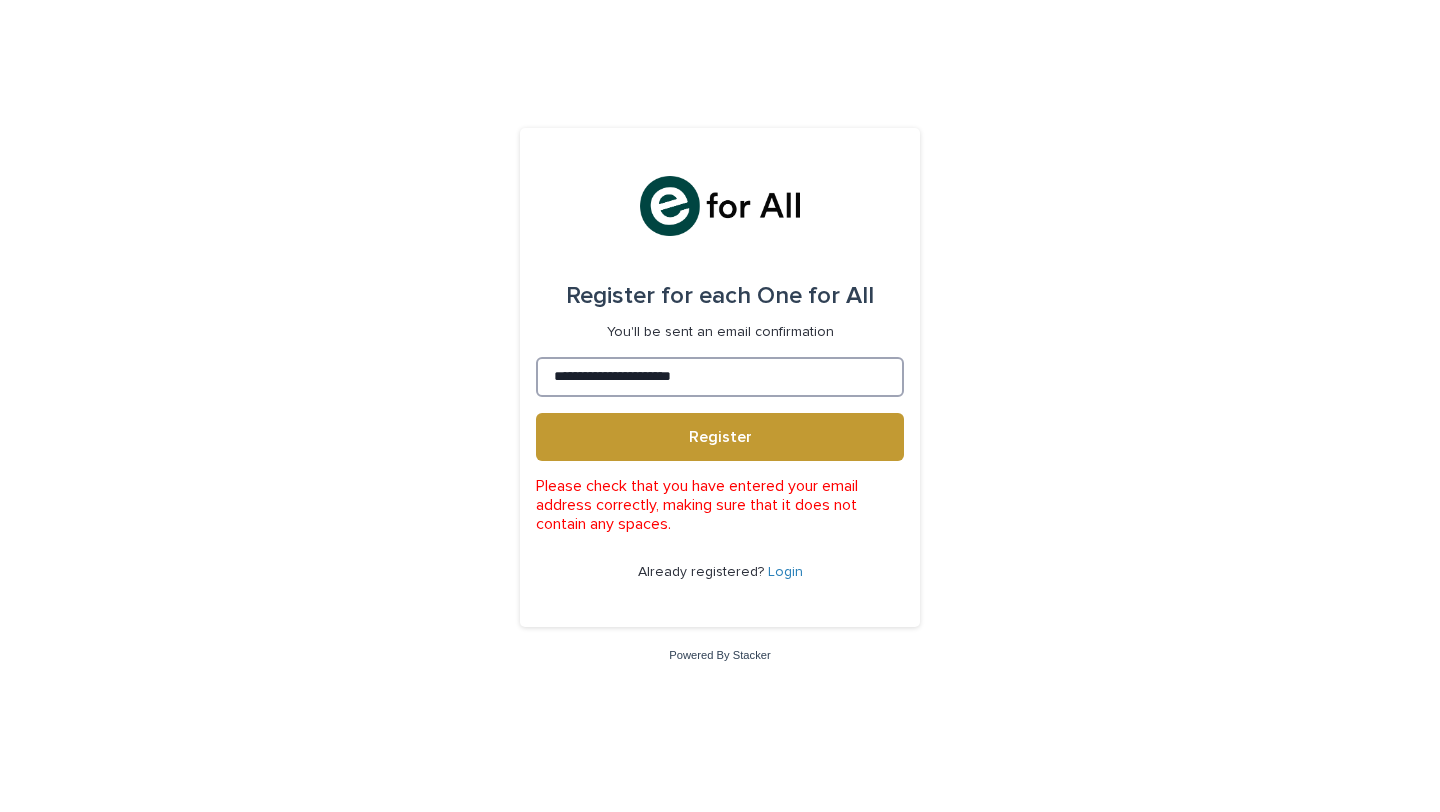 click on "**********" at bounding box center (720, 377) 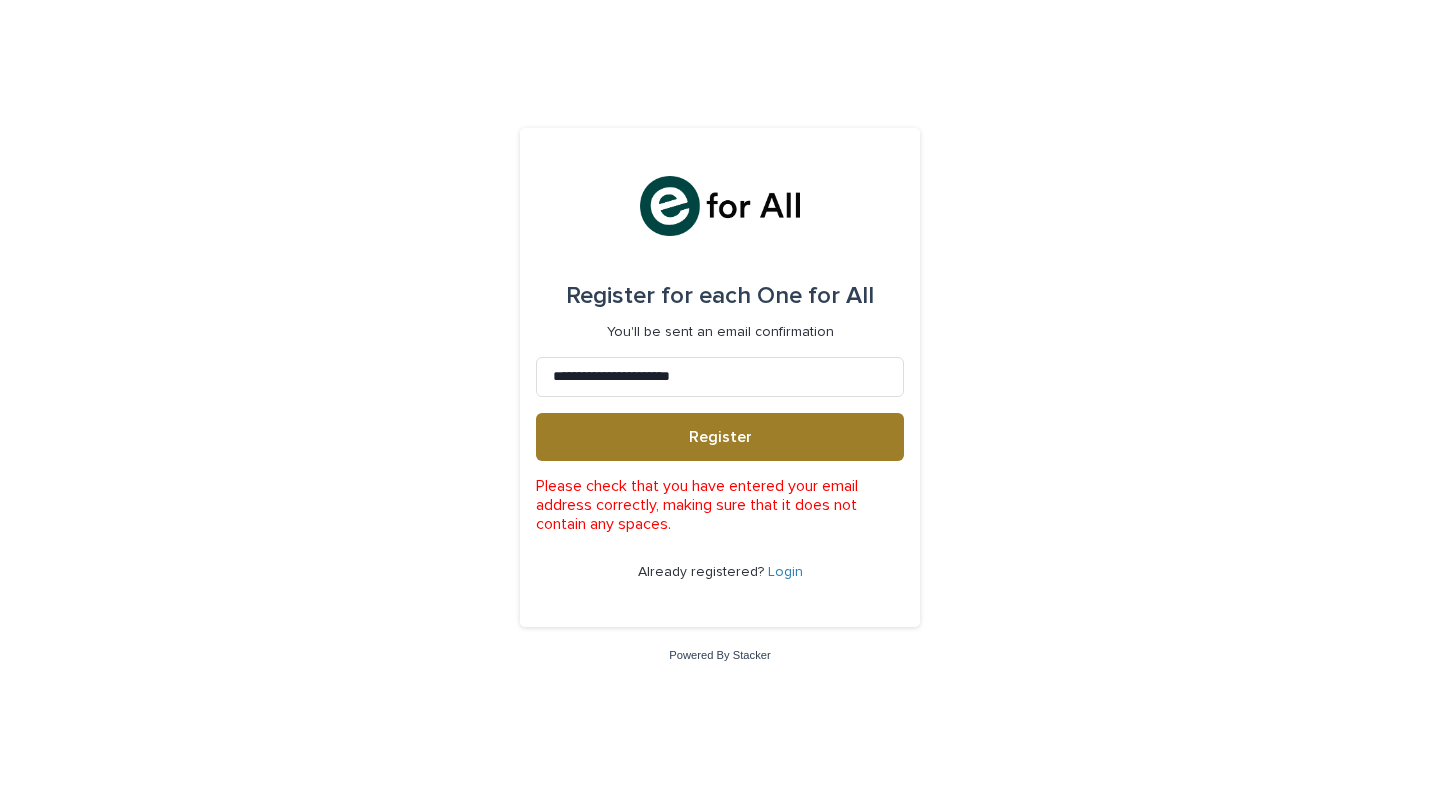click on "Register" at bounding box center [720, 437] 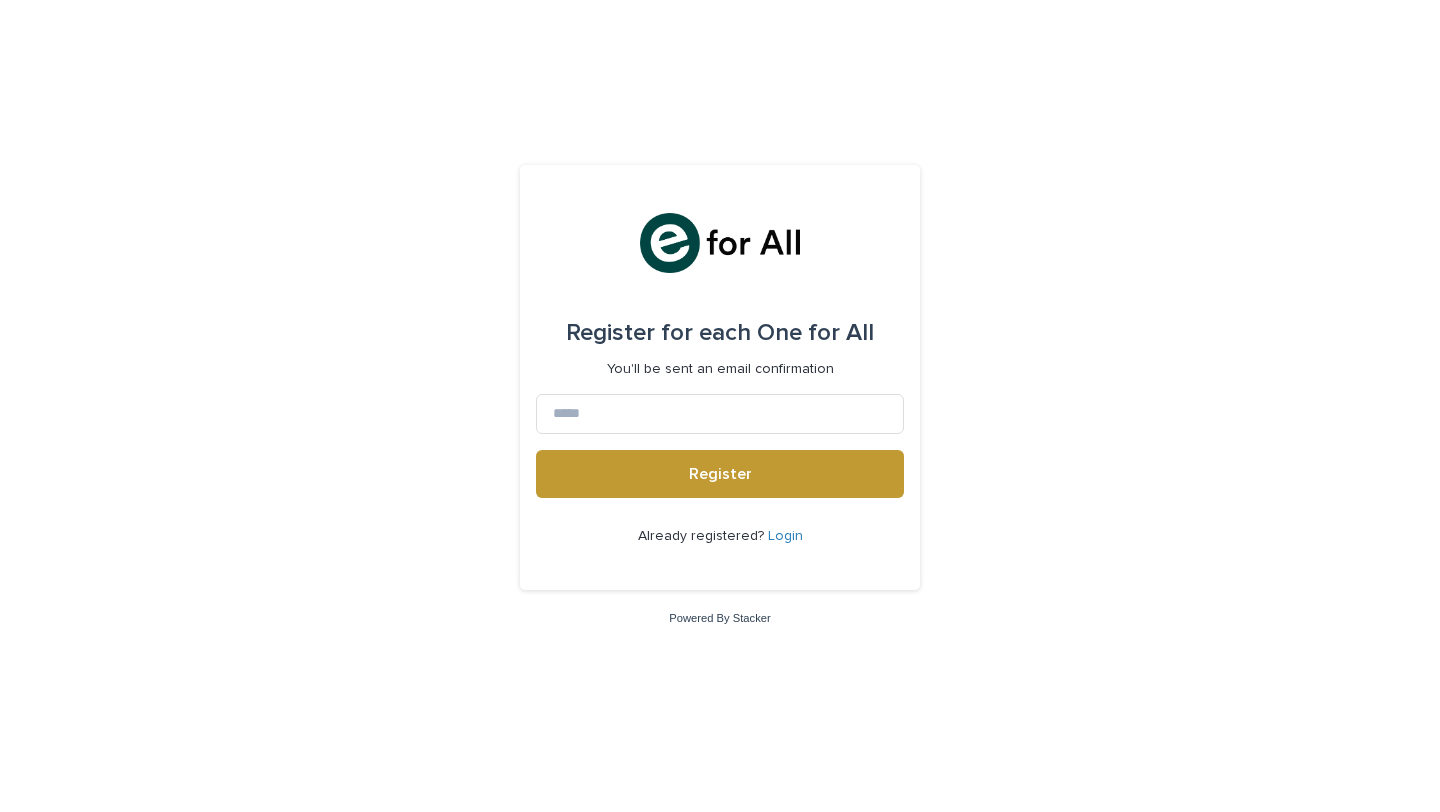 scroll, scrollTop: 0, scrollLeft: 0, axis: both 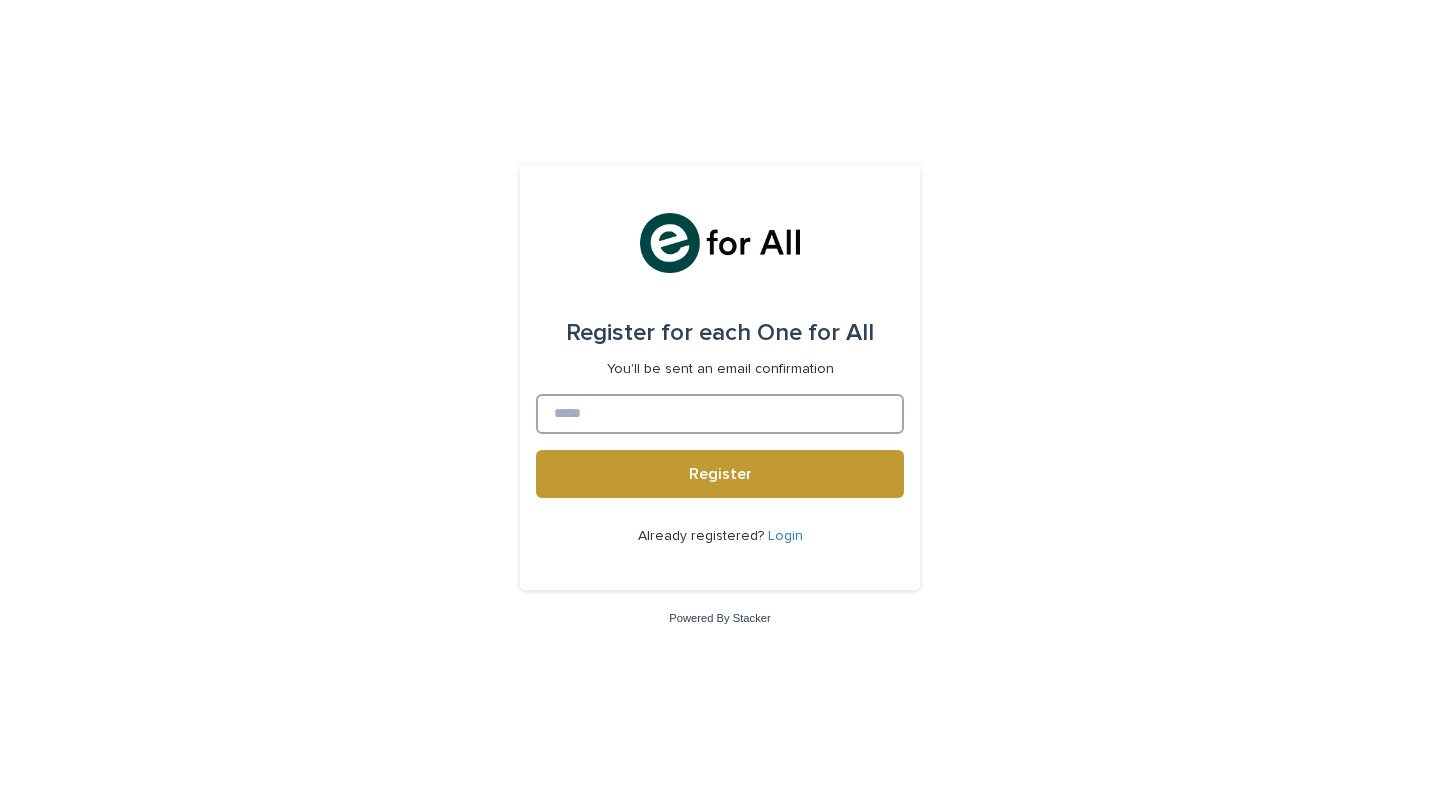 click at bounding box center (720, 414) 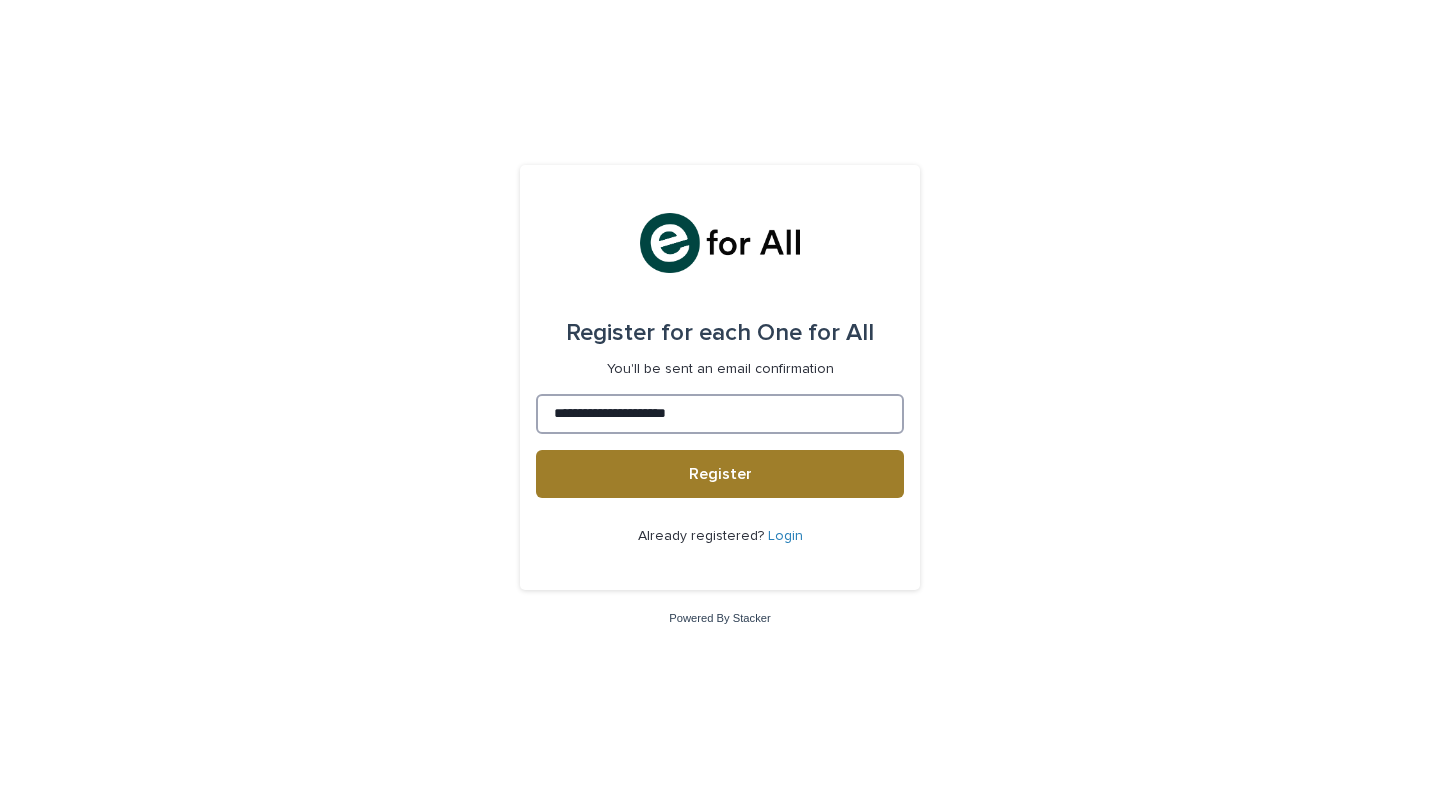 type on "**********" 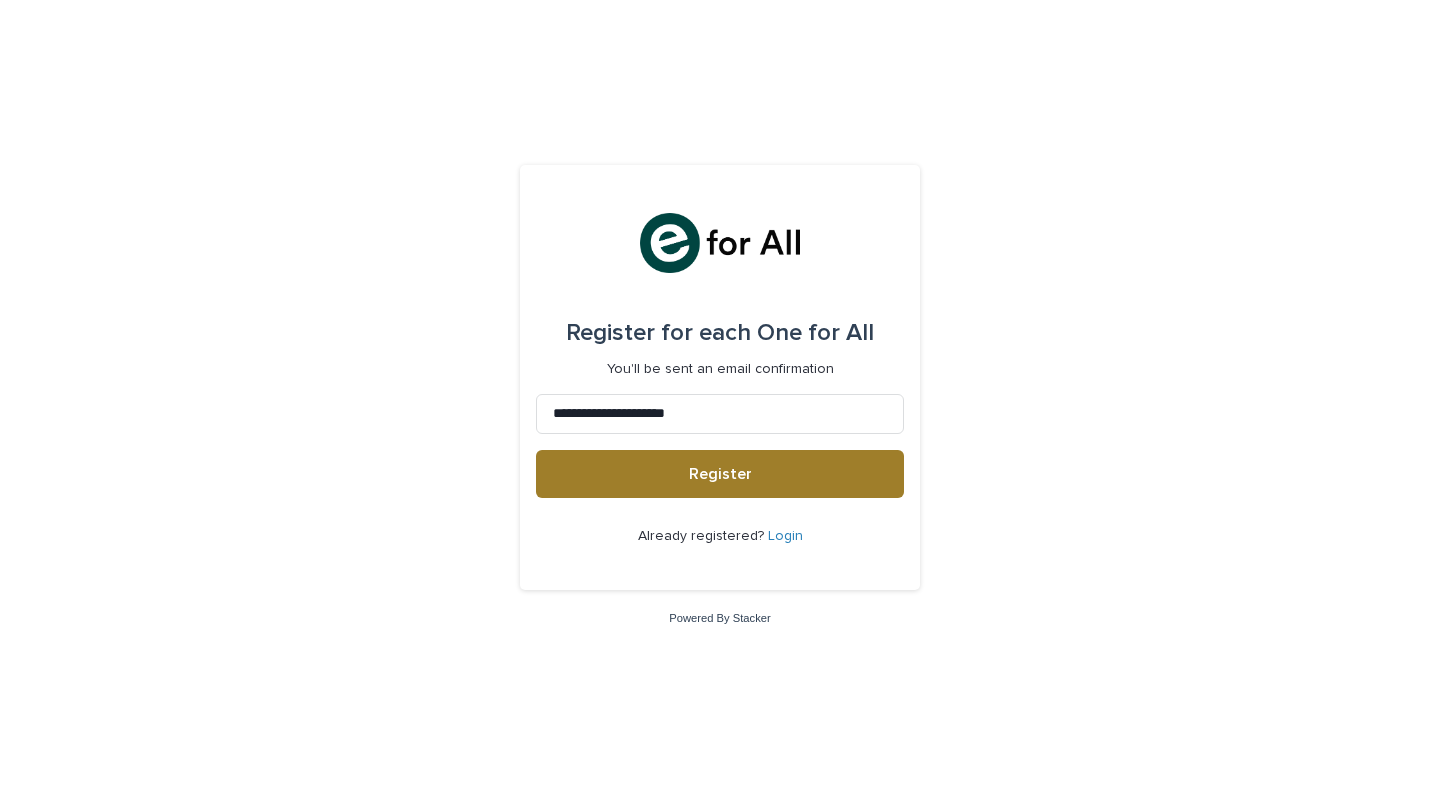 click on "Register" at bounding box center [720, 474] 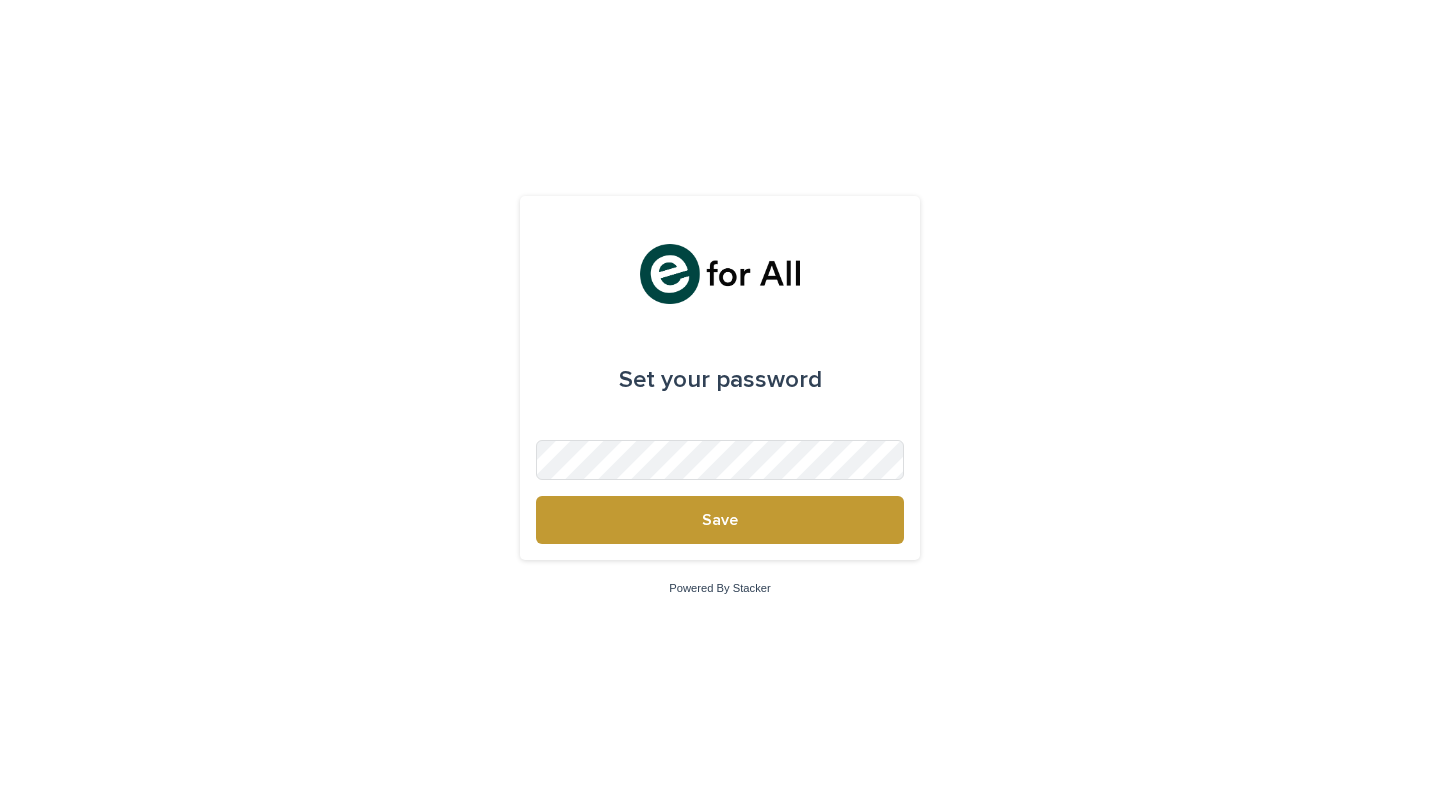 scroll, scrollTop: 0, scrollLeft: 0, axis: both 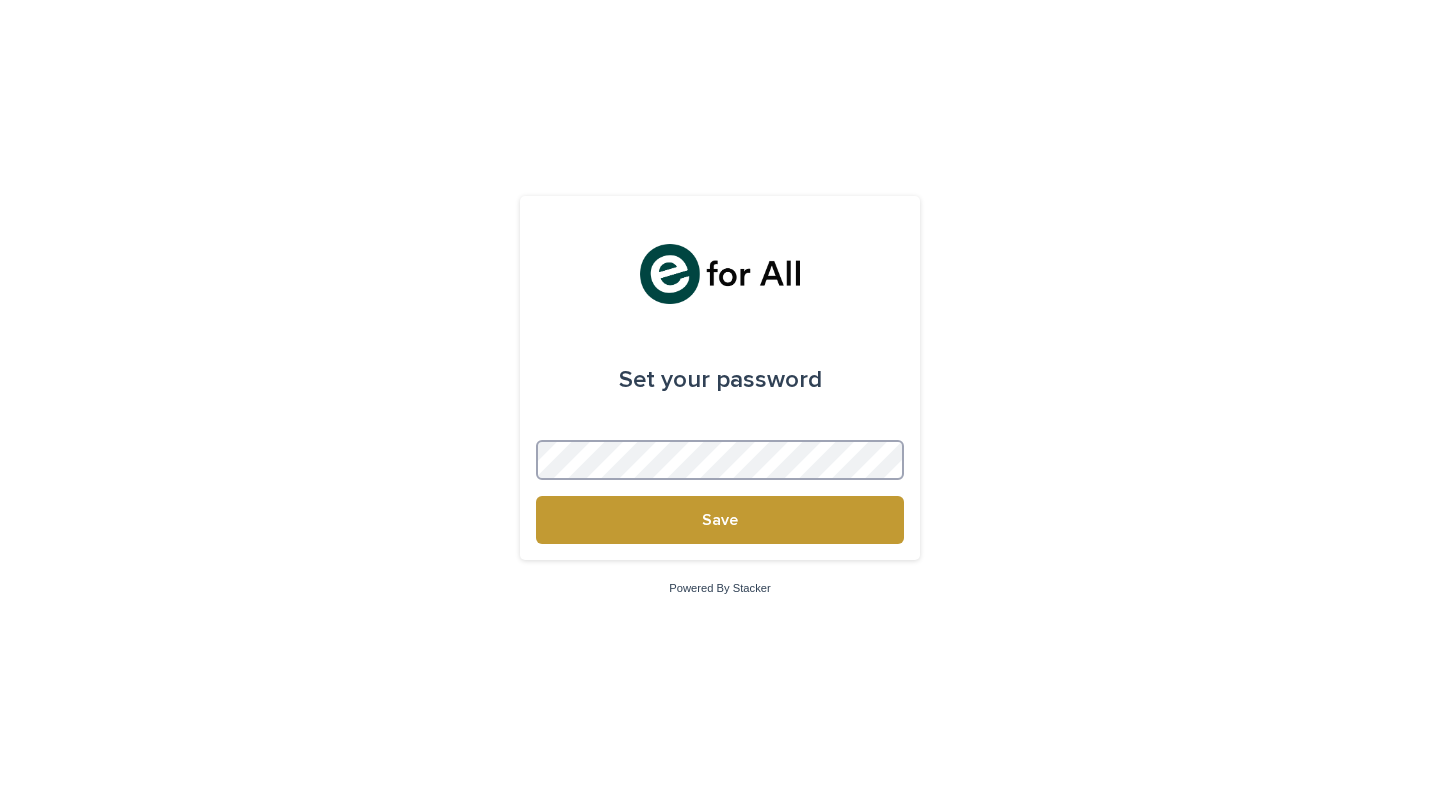 click on "Set your password Save   Powered By Stacker" at bounding box center (720, 406) 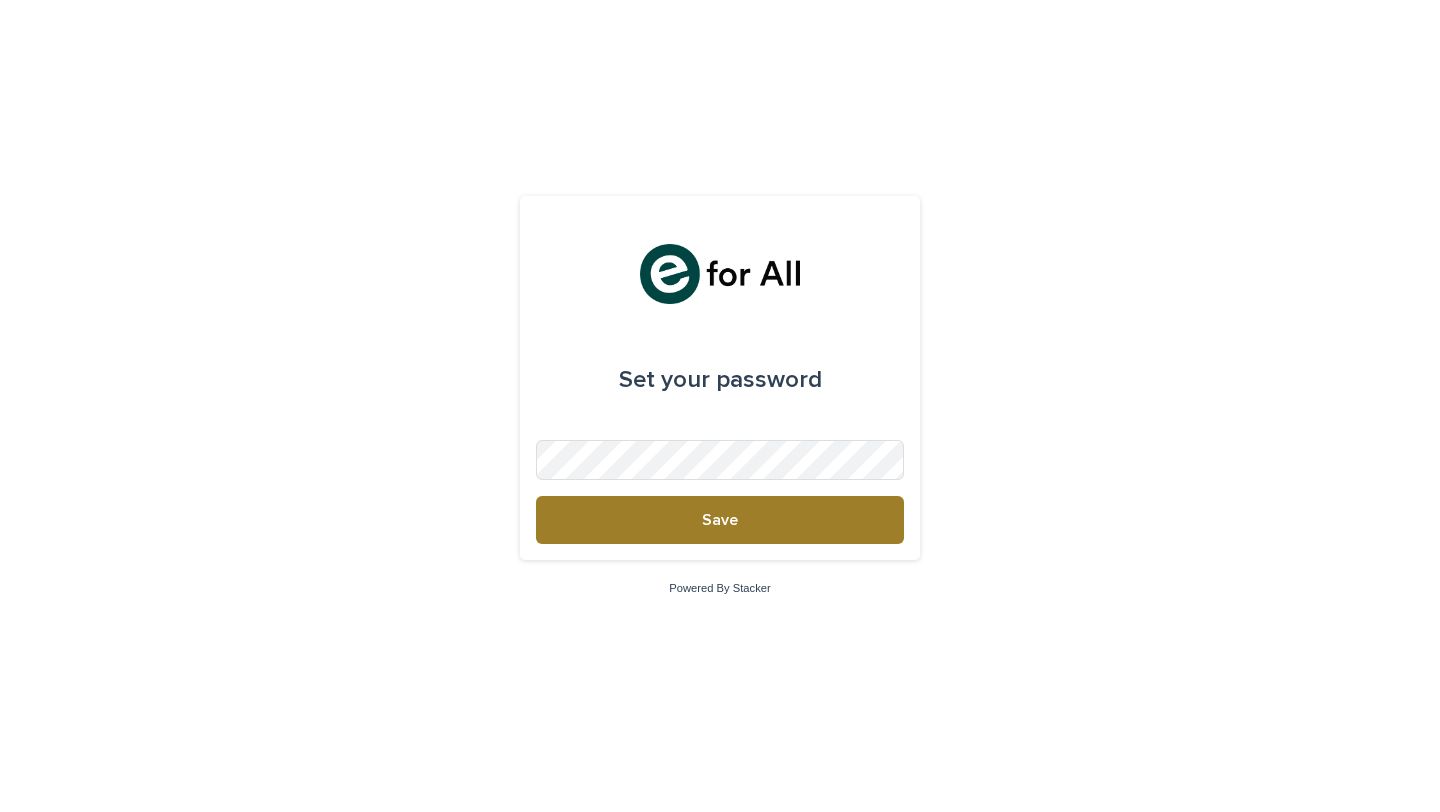 click on "Save" at bounding box center [720, 520] 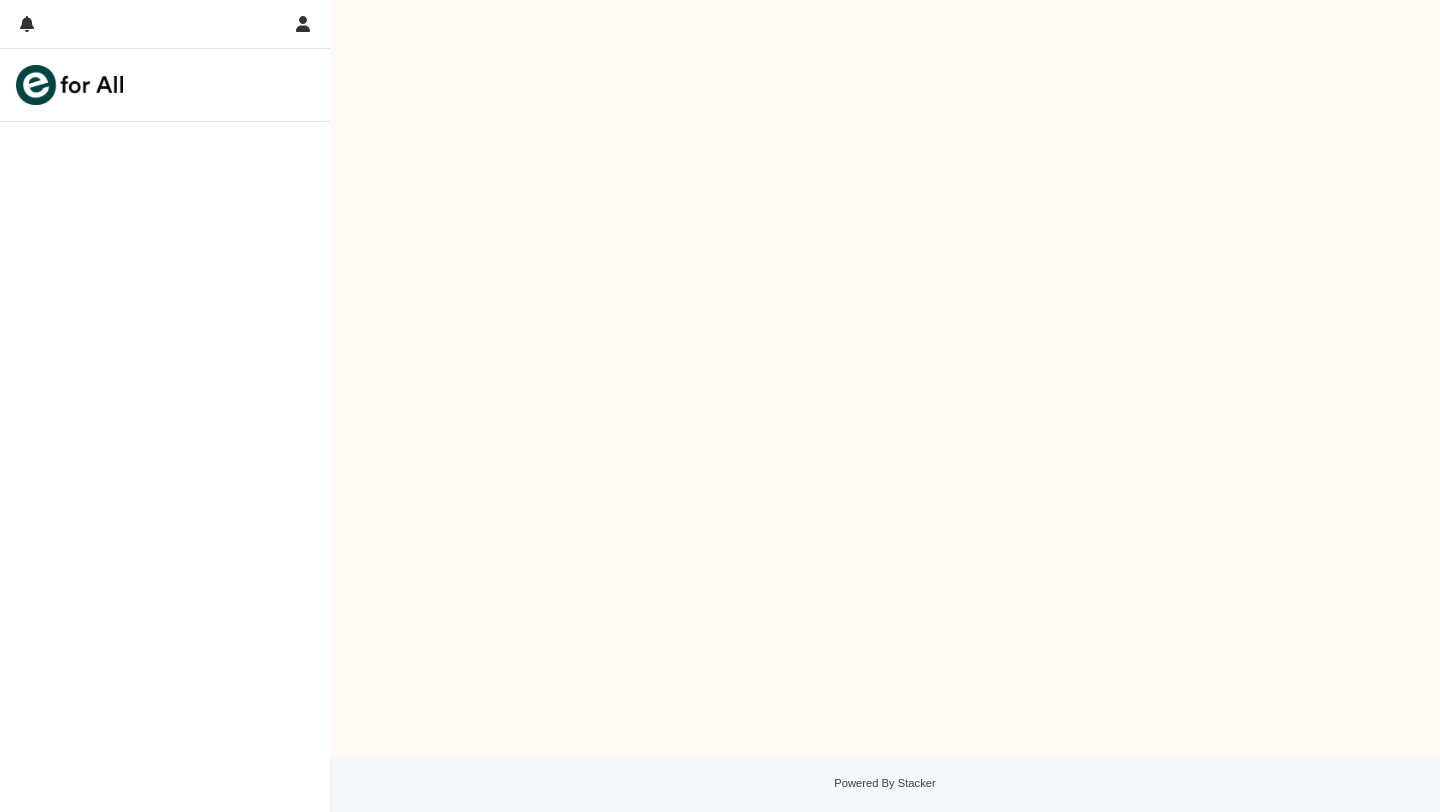scroll, scrollTop: 0, scrollLeft: 0, axis: both 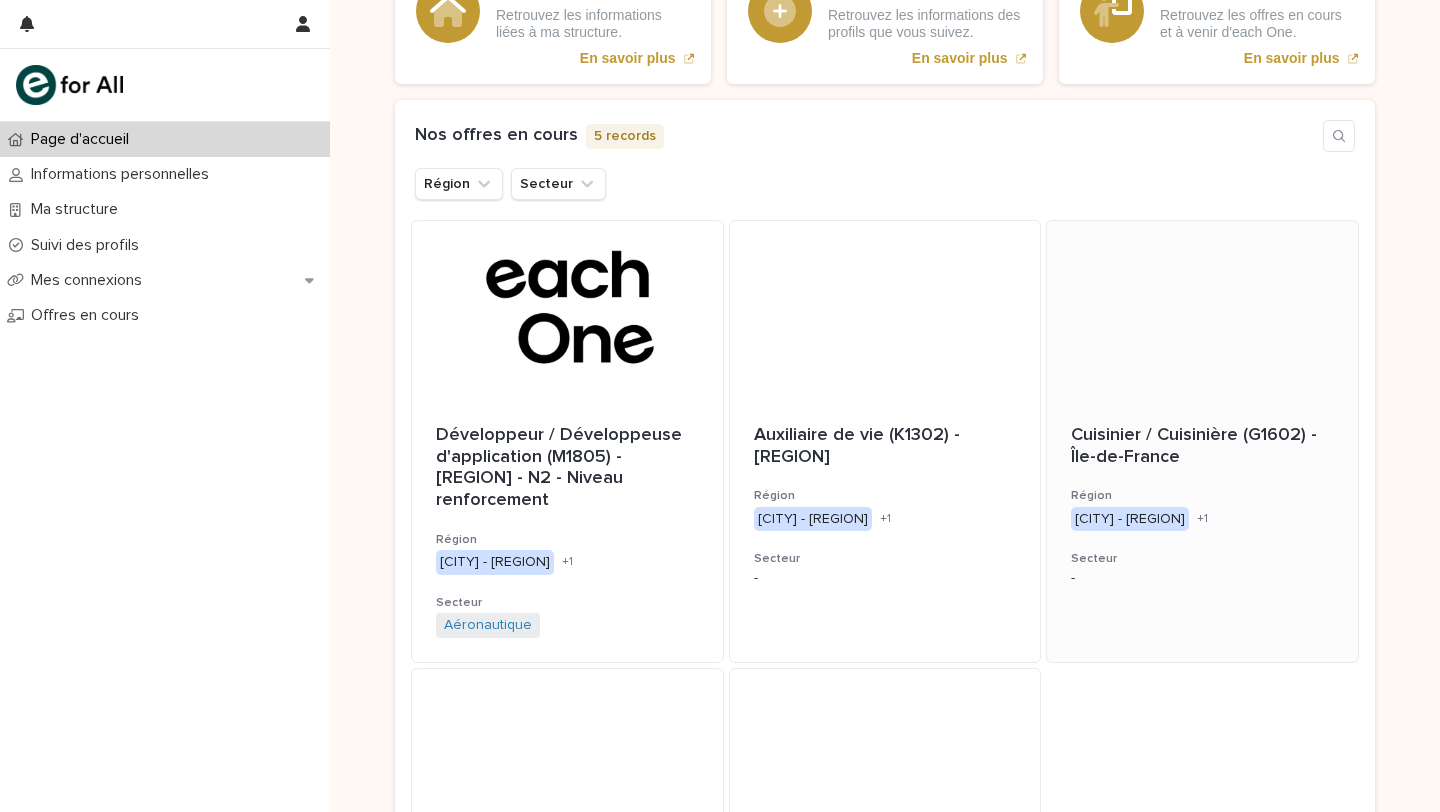 click on "Cuisinier / Cuisinière (G1602) - Île-de-France" at bounding box center [1202, 446] 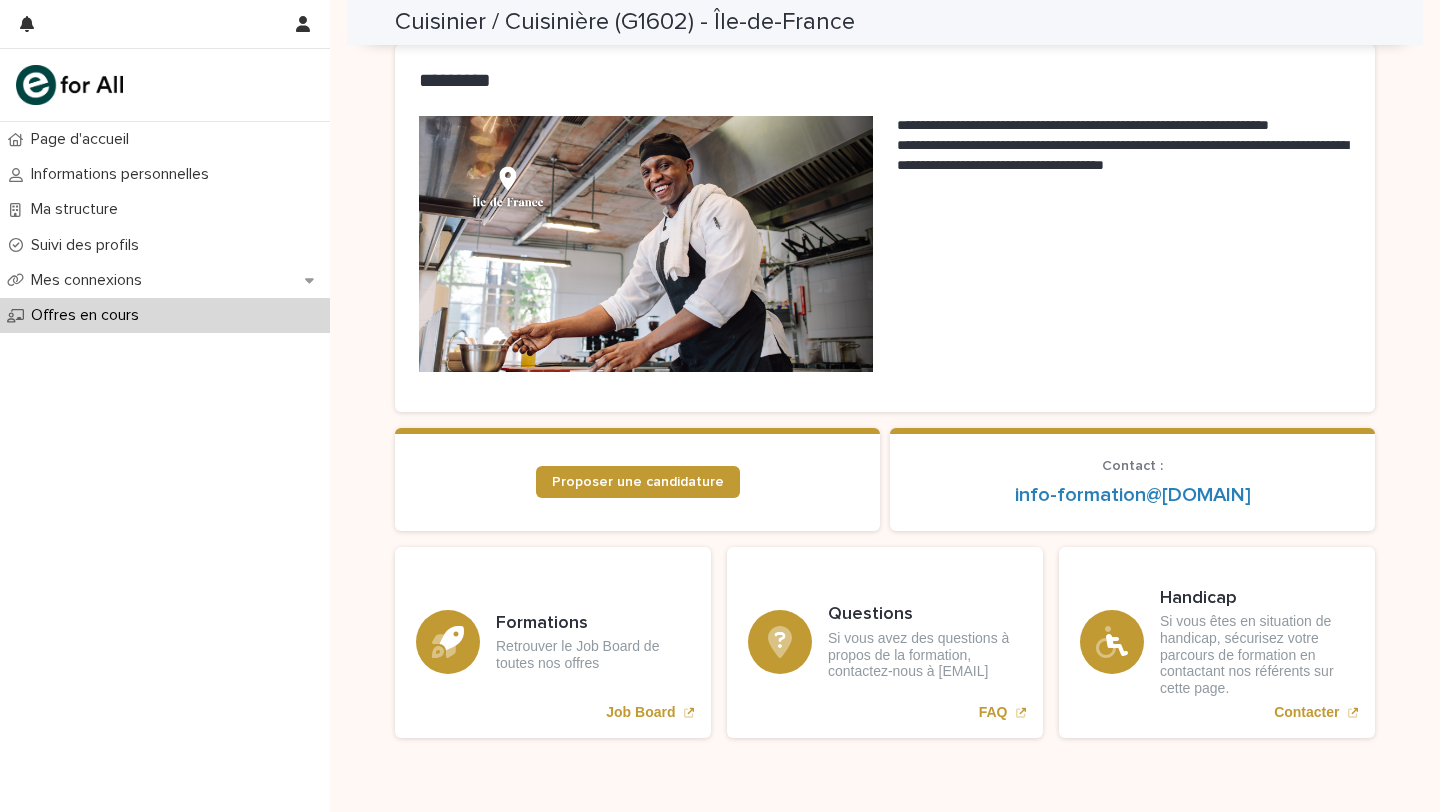 scroll, scrollTop: 1695, scrollLeft: 0, axis: vertical 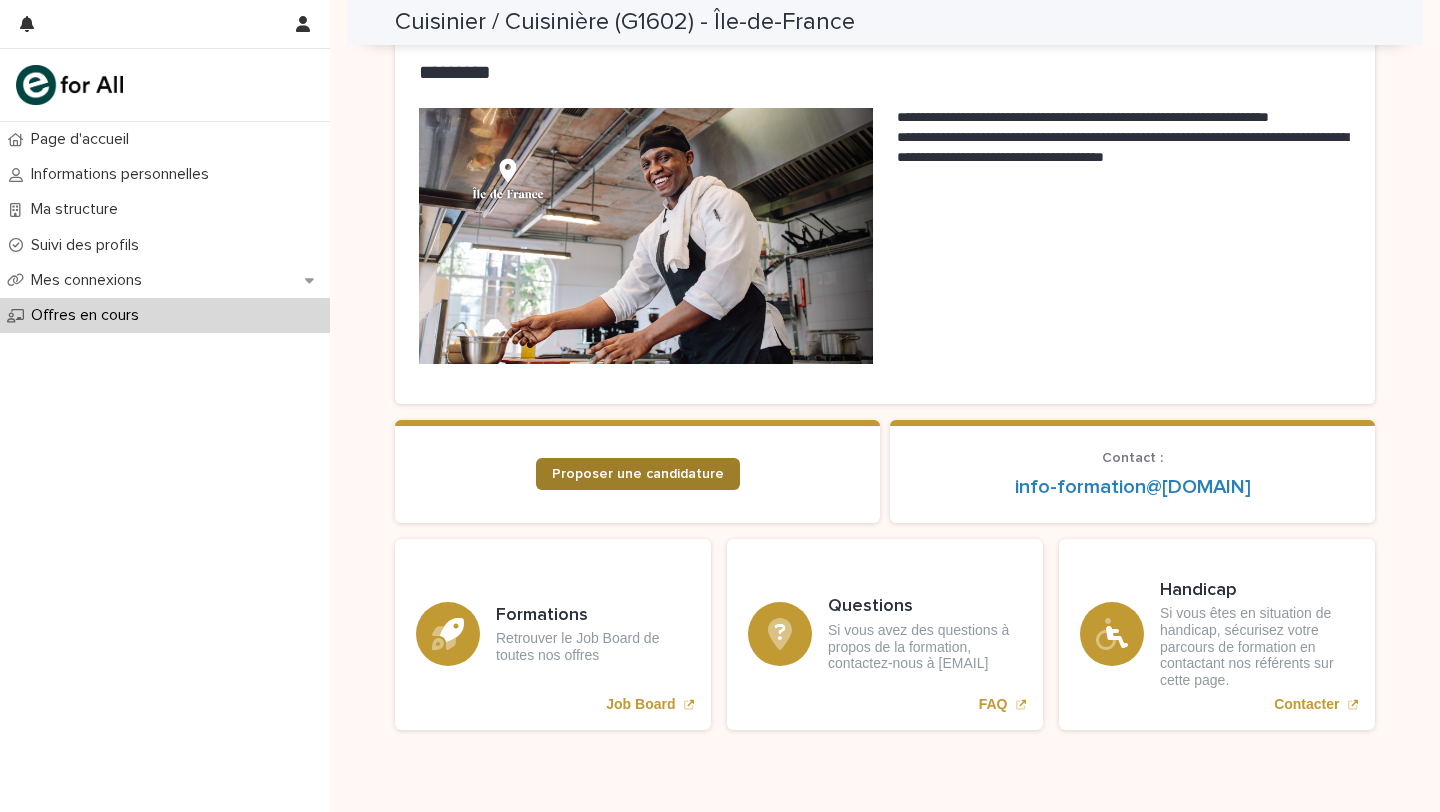 click on "Proposer une candidature" at bounding box center (638, 474) 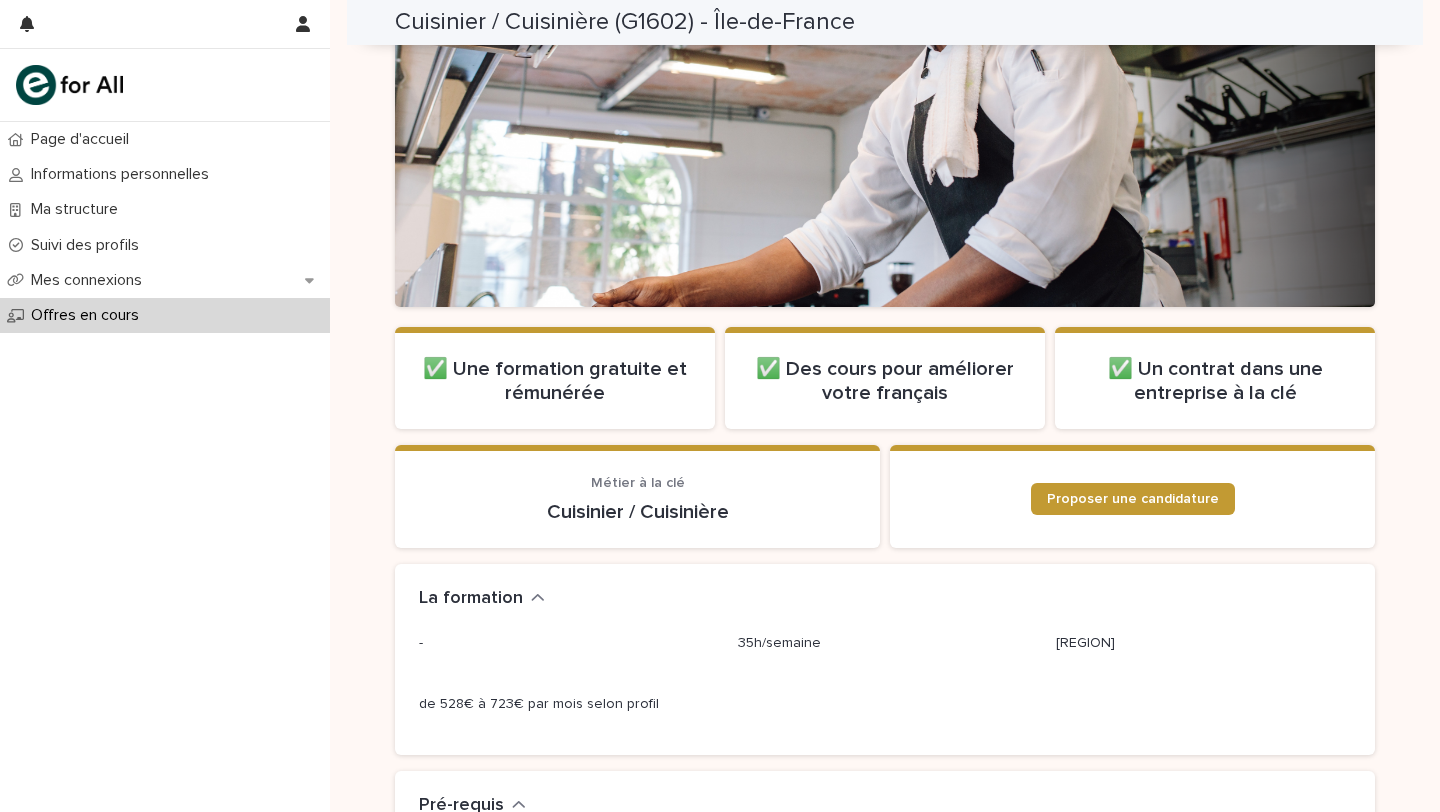 scroll, scrollTop: 198, scrollLeft: 0, axis: vertical 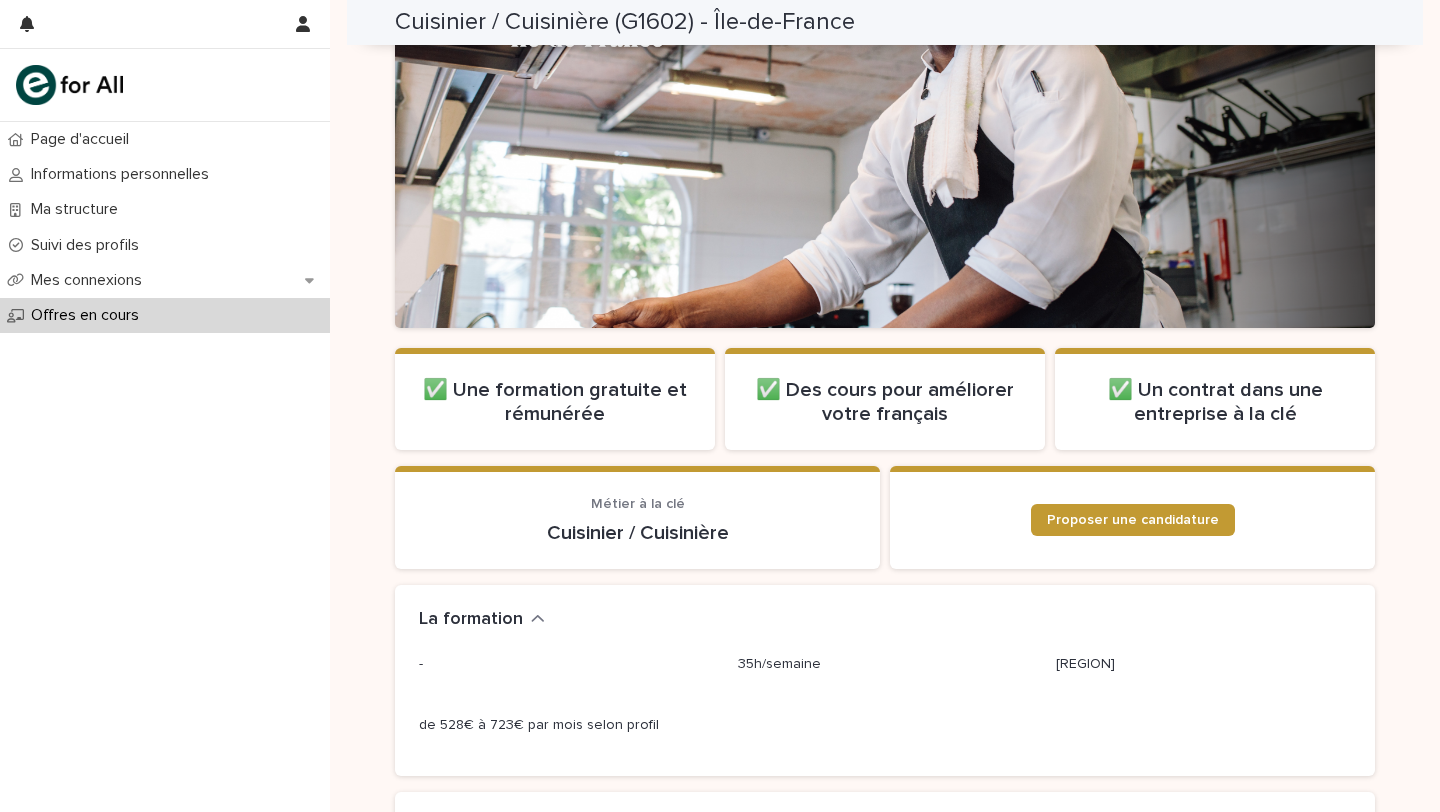 click on "✅ Des cours pour améliorer votre français" at bounding box center (885, 402) 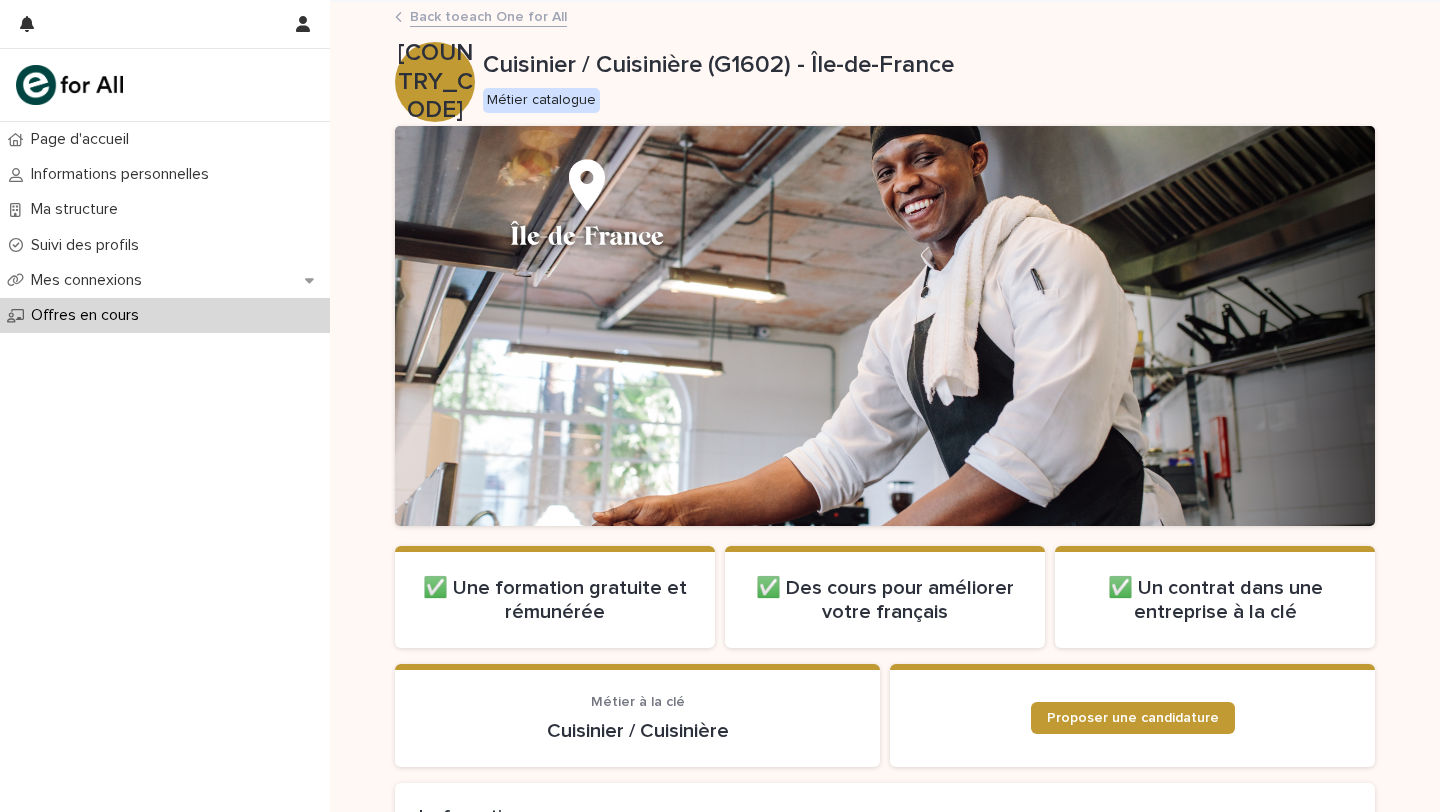 click on "Back to  each One for All" at bounding box center (488, 15) 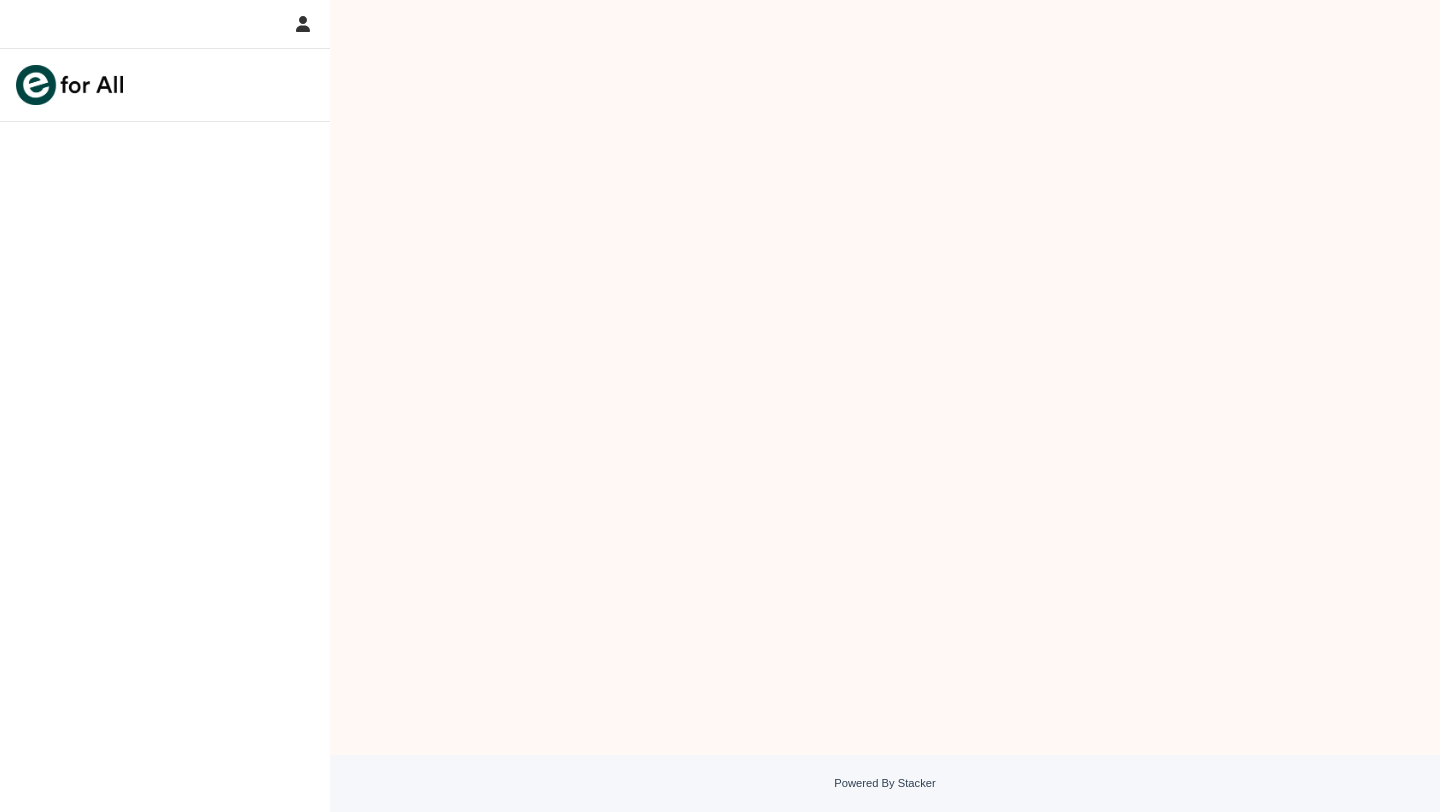 scroll, scrollTop: 0, scrollLeft: 0, axis: both 